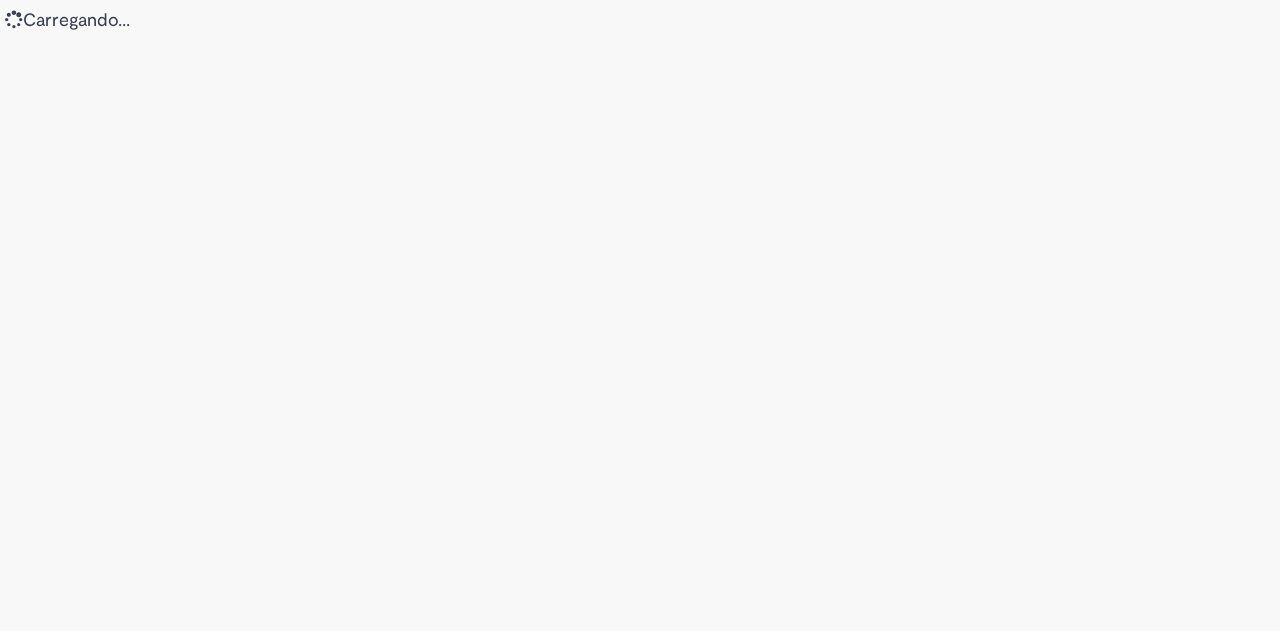 scroll, scrollTop: 0, scrollLeft: 0, axis: both 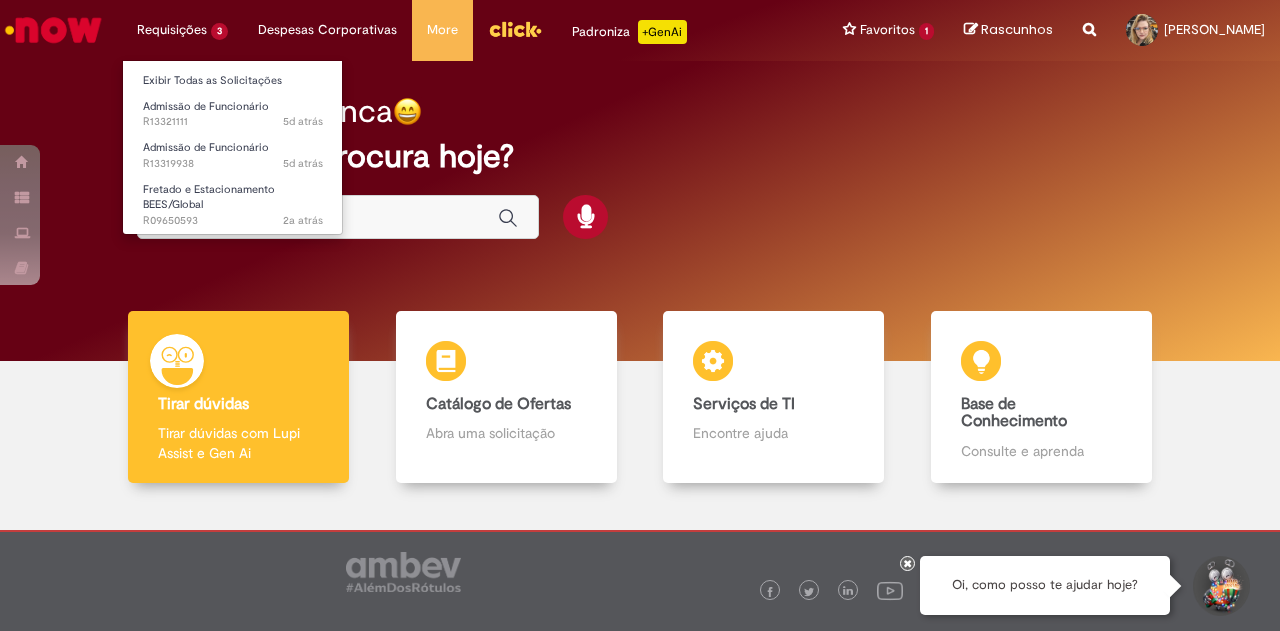 click on "Requisições   3
Exibir Todas as Solicitações
Admissão de Funcionário
5d atrás 5 dias atrás  R13321111
Admissão de Funcionário
5d atrás 5 dias atrás  R13319938
Fretado e Estacionamento BEES/Global
2a atrás 2 anos atrás  R09650593" at bounding box center [182, 30] 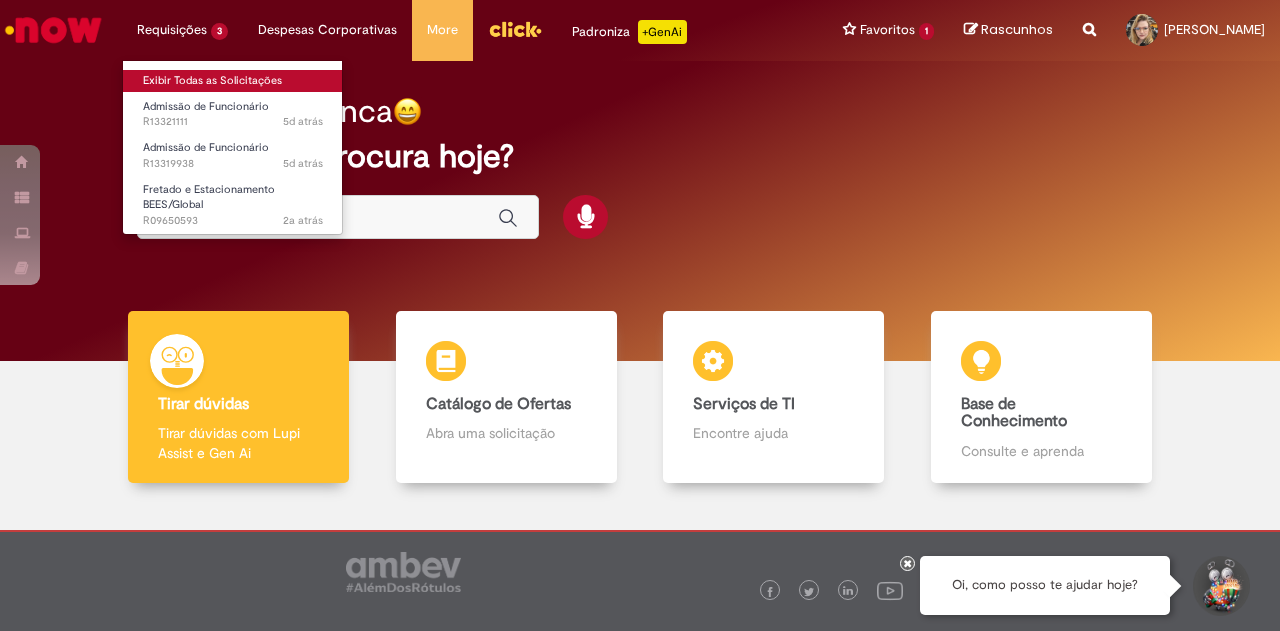 click on "Exibir Todas as Solicitações" at bounding box center [233, 81] 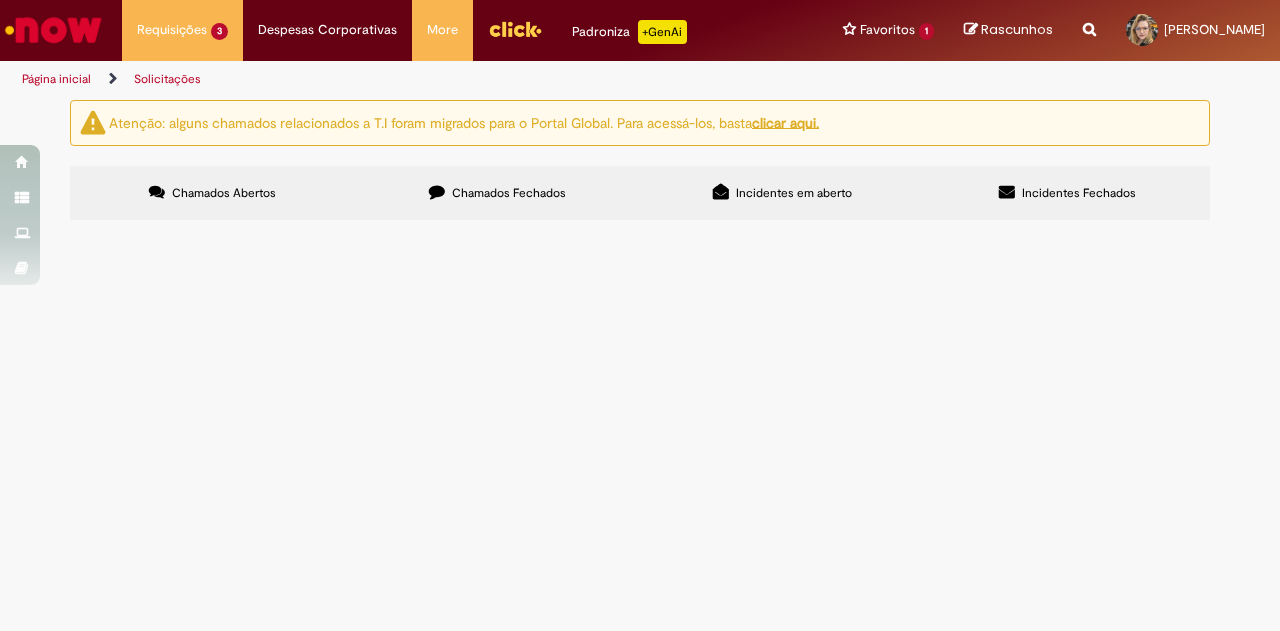 click on "Admissão DEBORAH FORTUNA JALES; FILIPE AUGUSTO HERZER; FELIPE ALEXANDRE ALFANO ARANHA
ATENÇÃO: Deborah é estagiária" at bounding box center (0, 0) 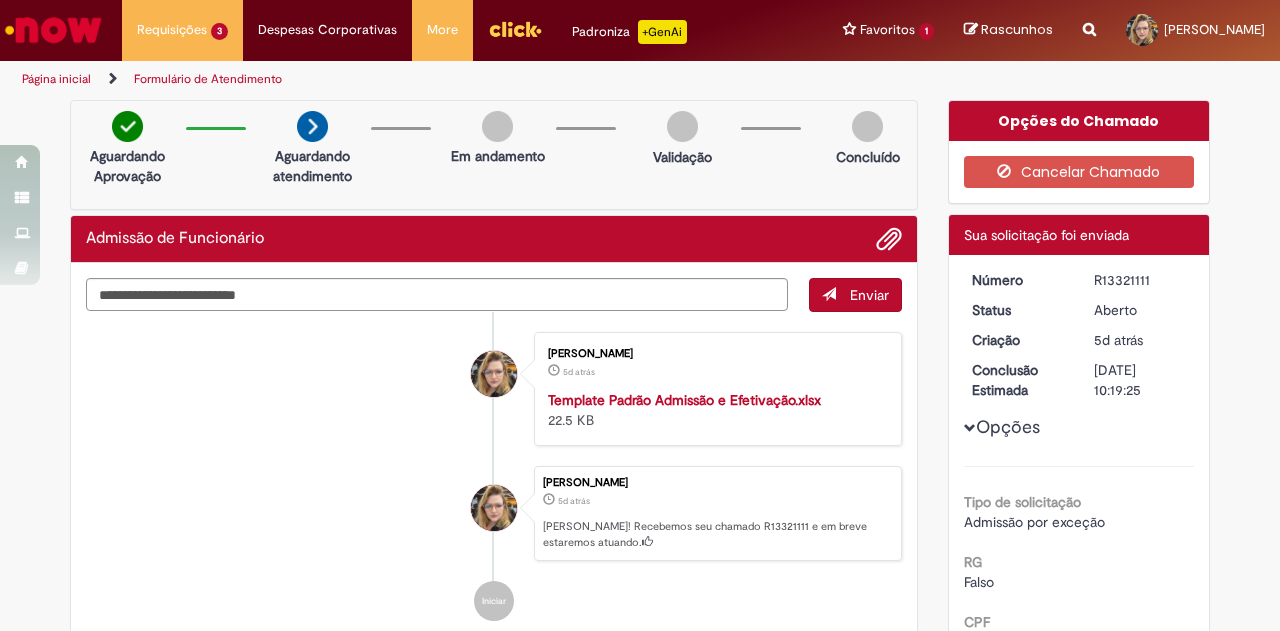 drag, startPoint x: 1084, startPoint y: 279, endPoint x: 1157, endPoint y: 280, distance: 73.00685 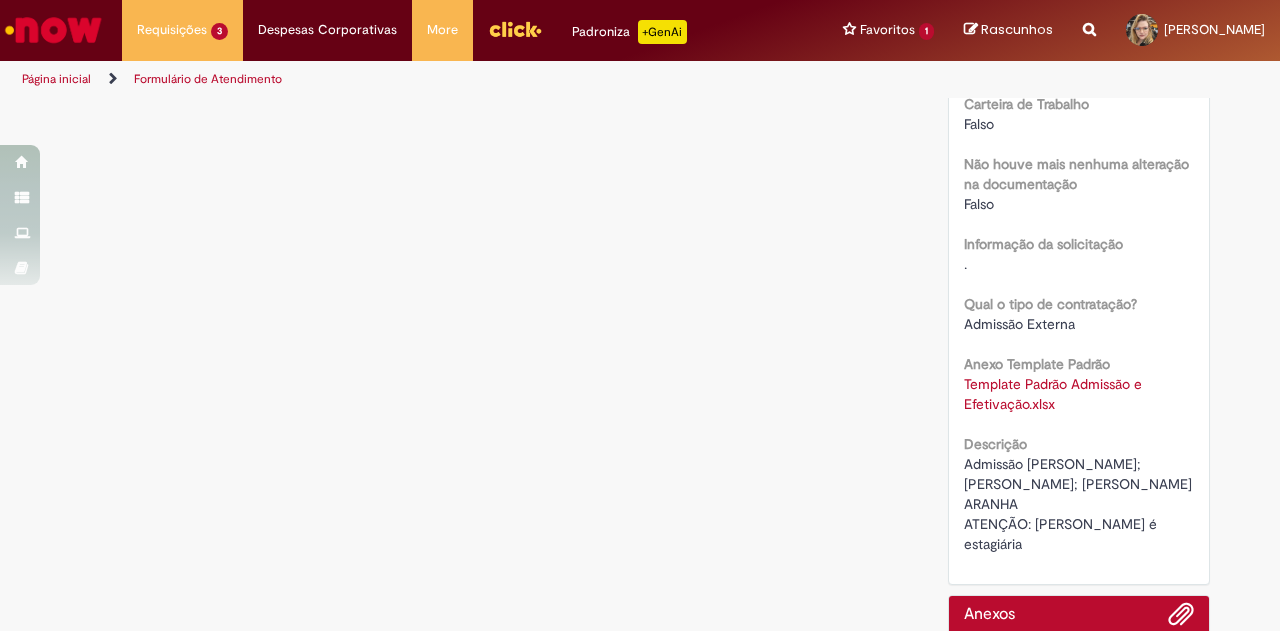 scroll, scrollTop: 700, scrollLeft: 0, axis: vertical 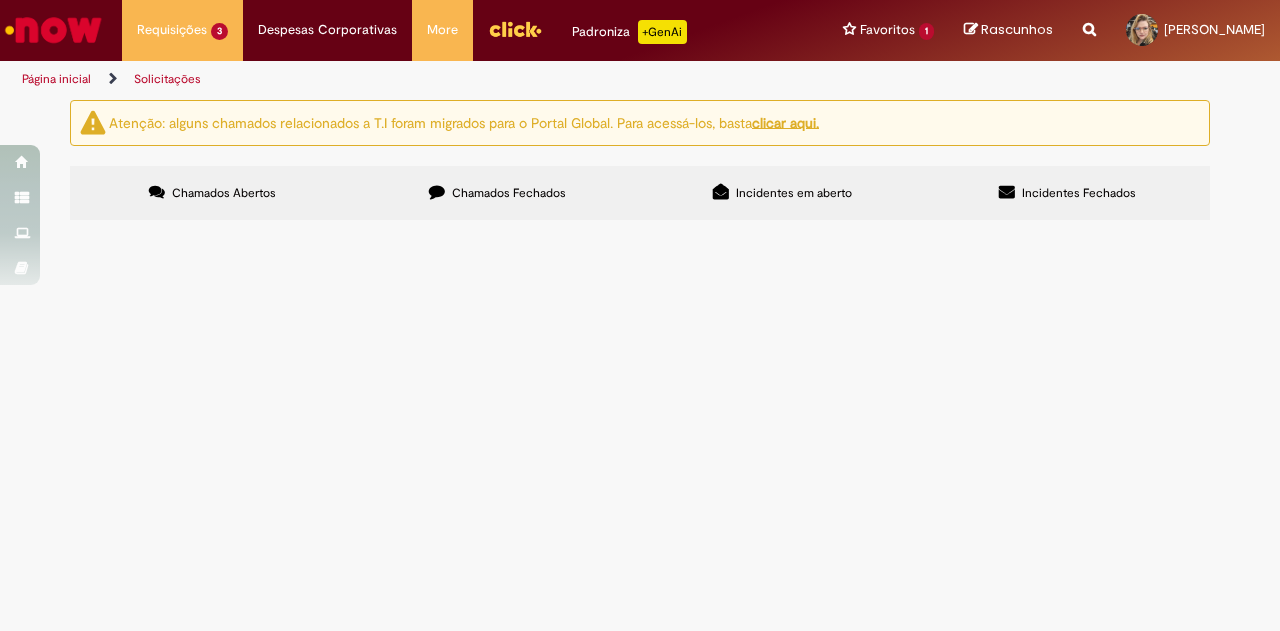 click on "Admissão
Flávia Moreira Goes
Ian Carvalho Fernandes
Fabiana Haddad Bistane
Paulo Henrique Mendes Silva" at bounding box center (0, 0) 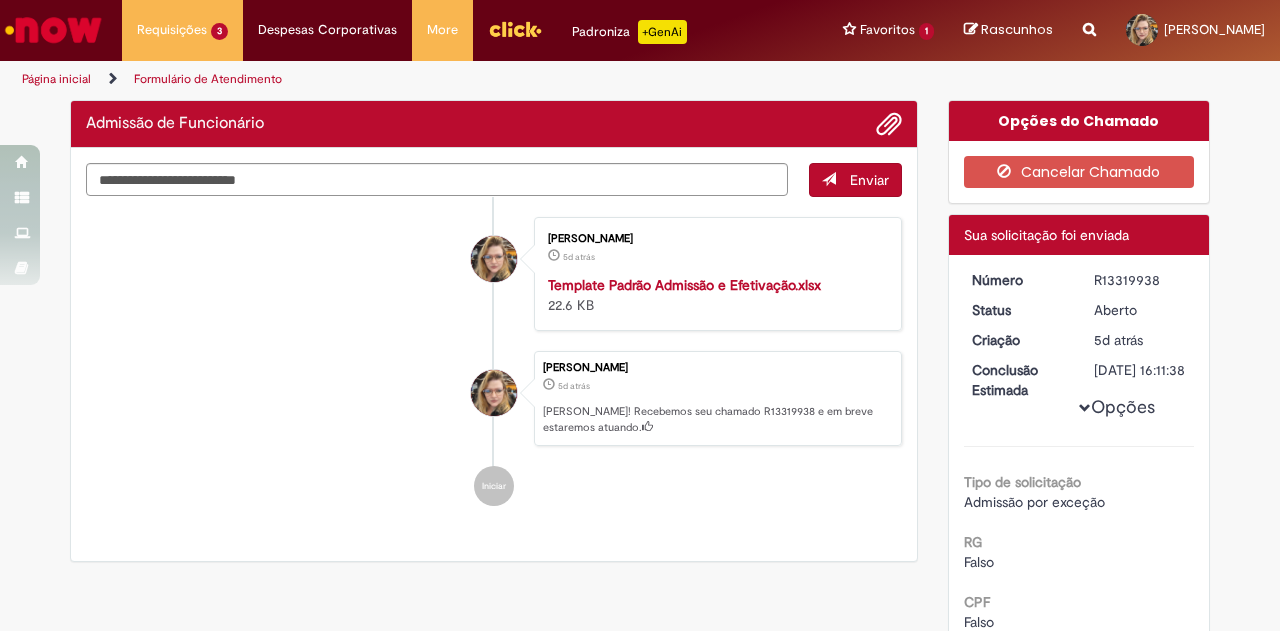 click at bounding box center [494, 393] 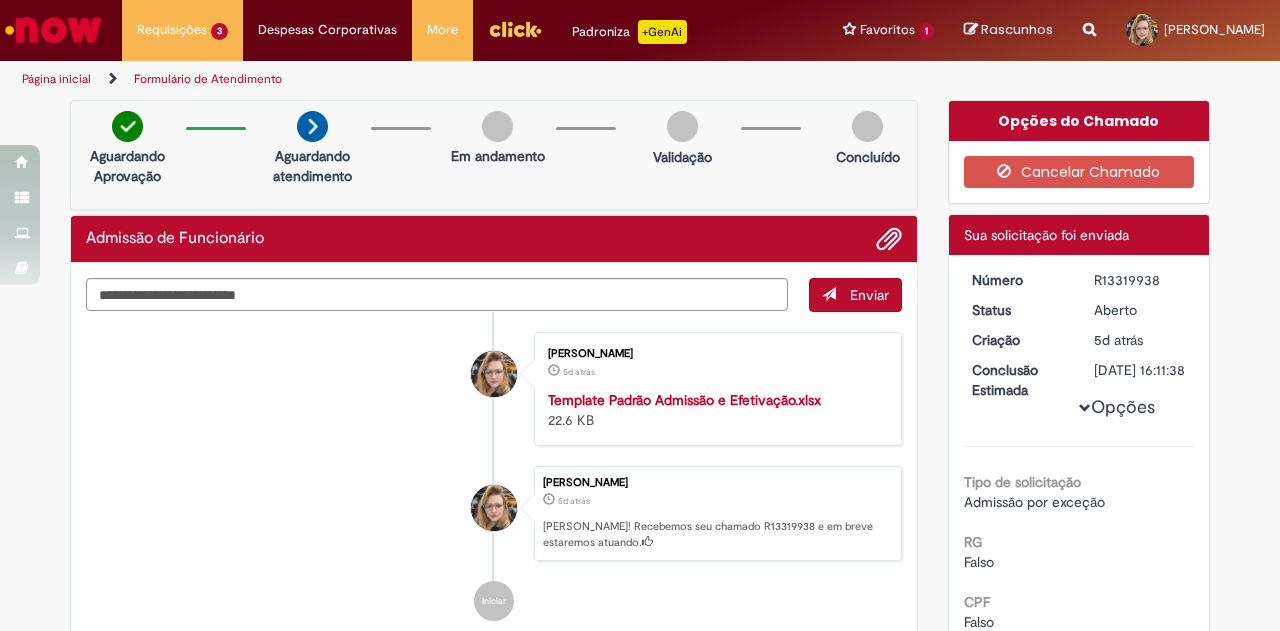 drag, startPoint x: 1086, startPoint y: 278, endPoint x: 1157, endPoint y: 270, distance: 71.44928 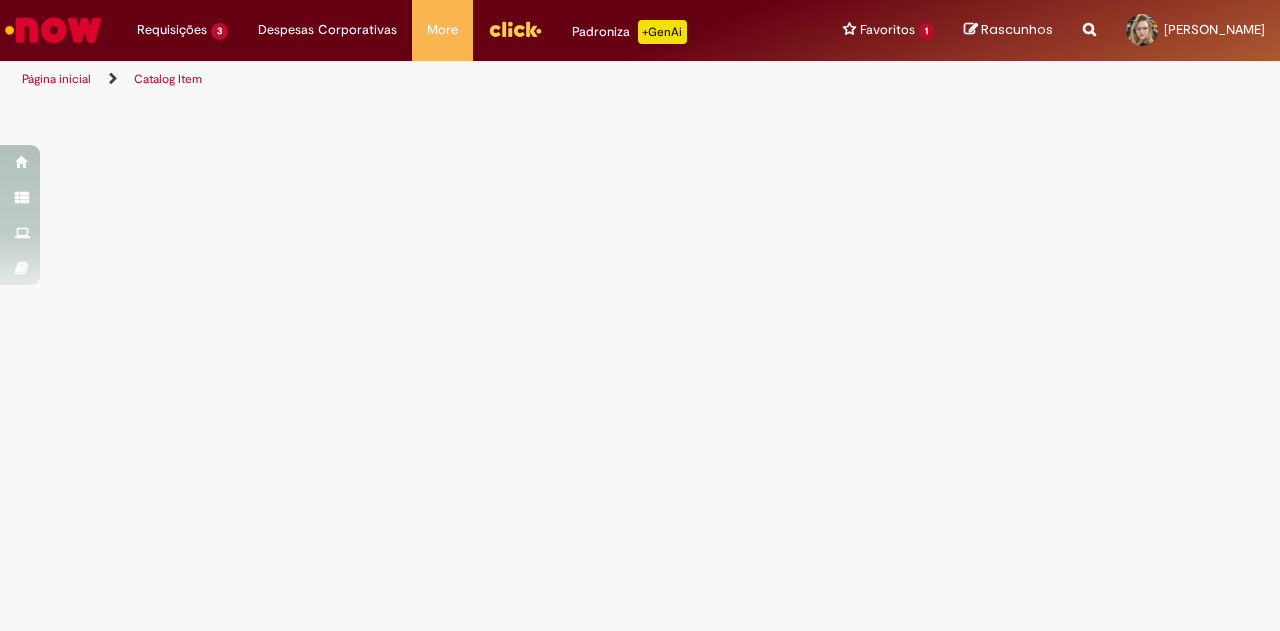 scroll, scrollTop: 0, scrollLeft: 0, axis: both 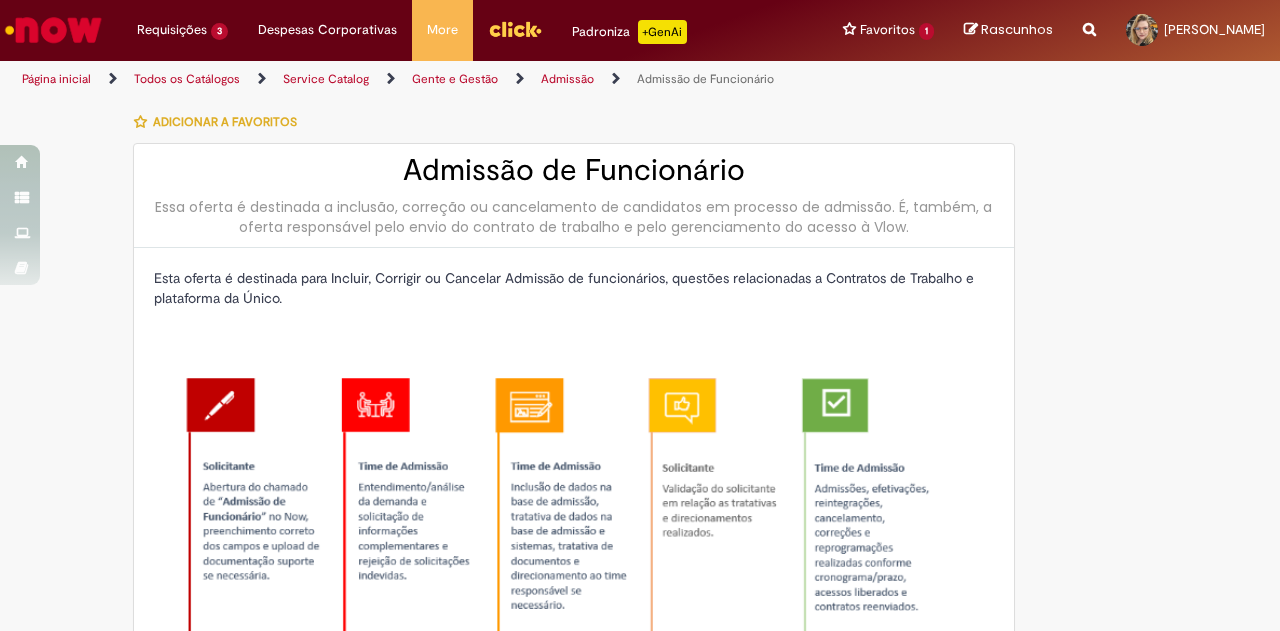 type on "********" 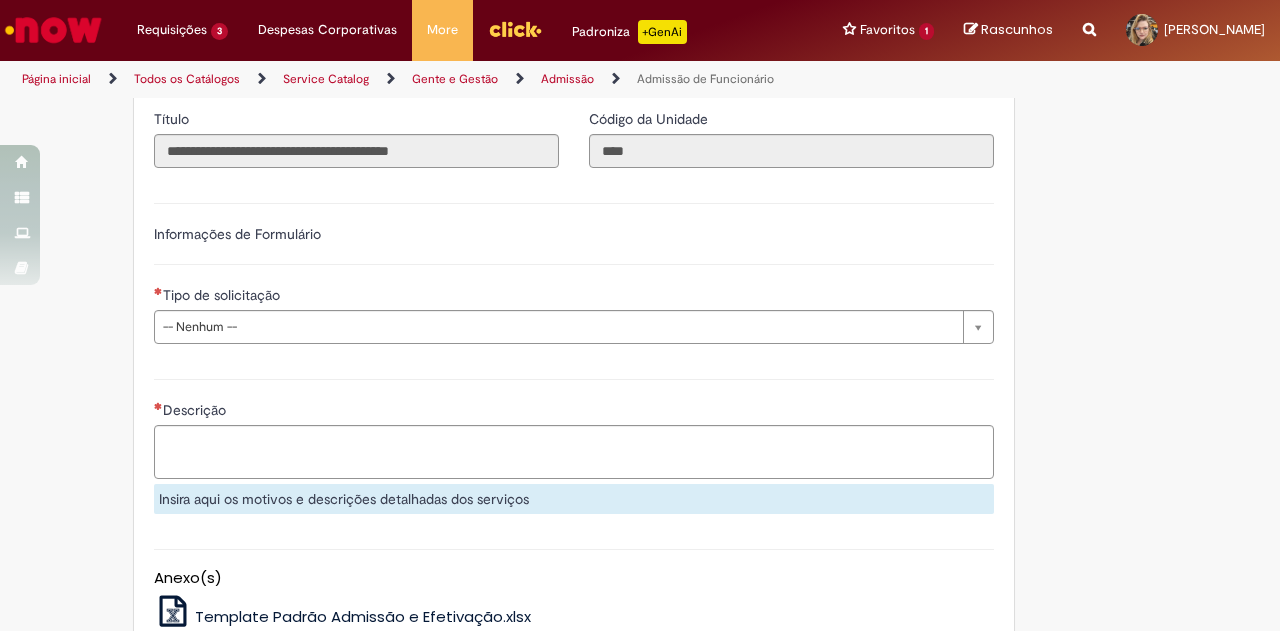 scroll, scrollTop: 1100, scrollLeft: 0, axis: vertical 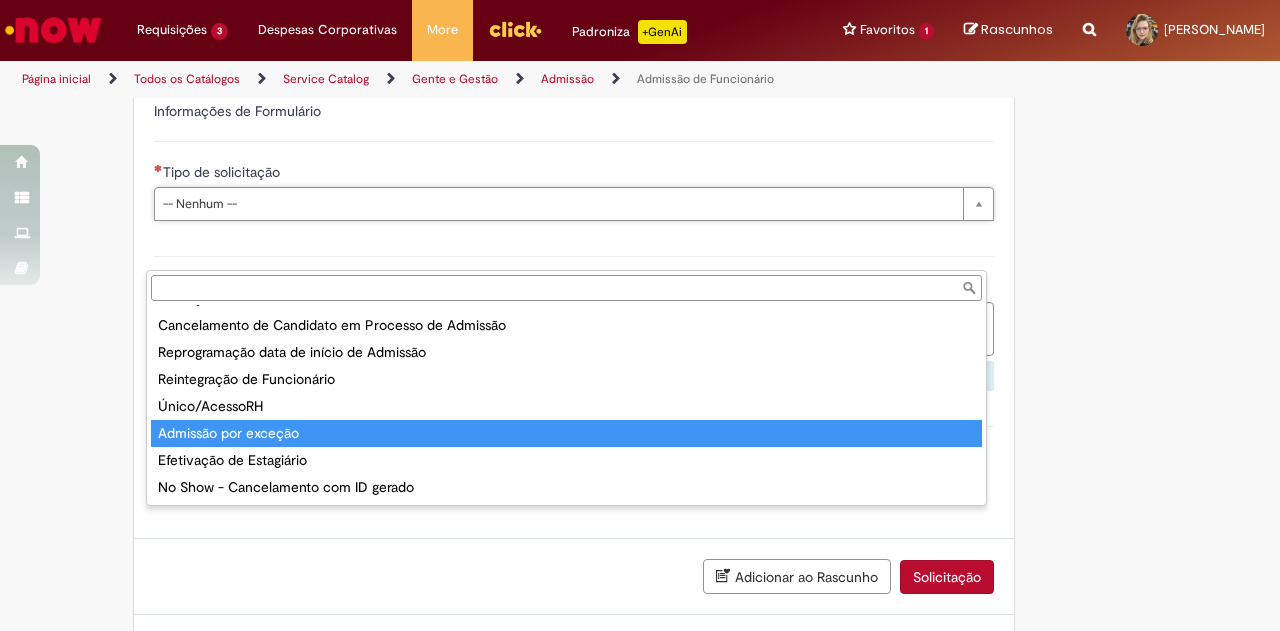 type on "**********" 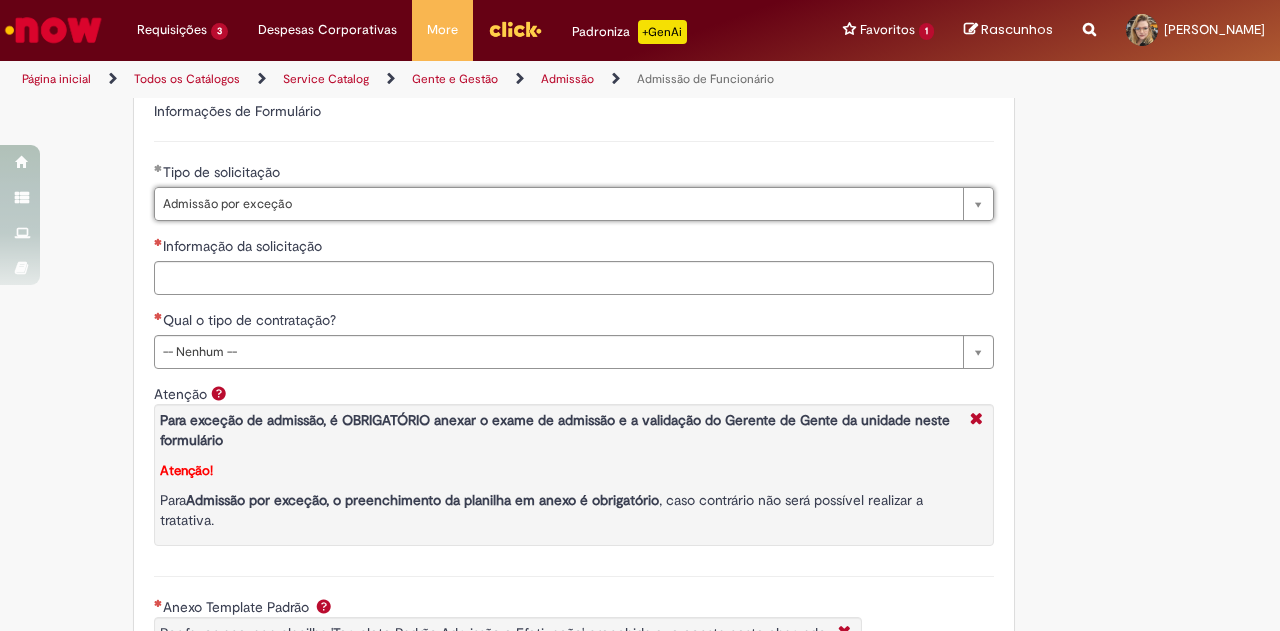 click on "Informação da solicitação" at bounding box center [574, 248] 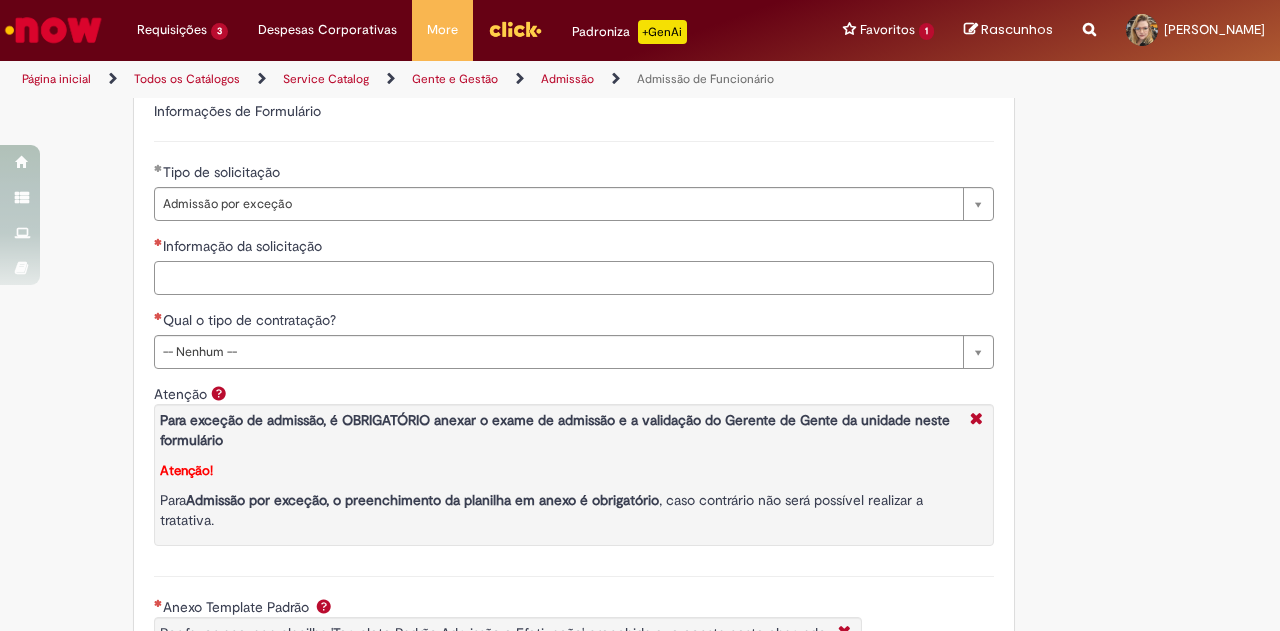 click on "Informação da solicitação" at bounding box center [574, 278] 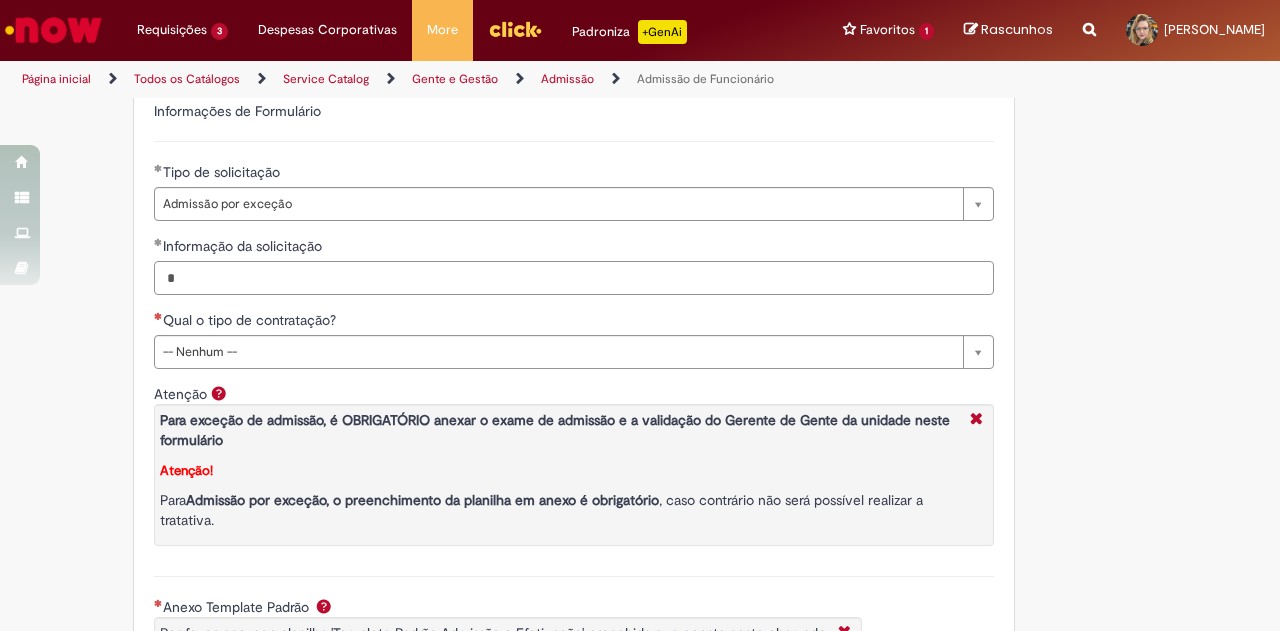 type on "*" 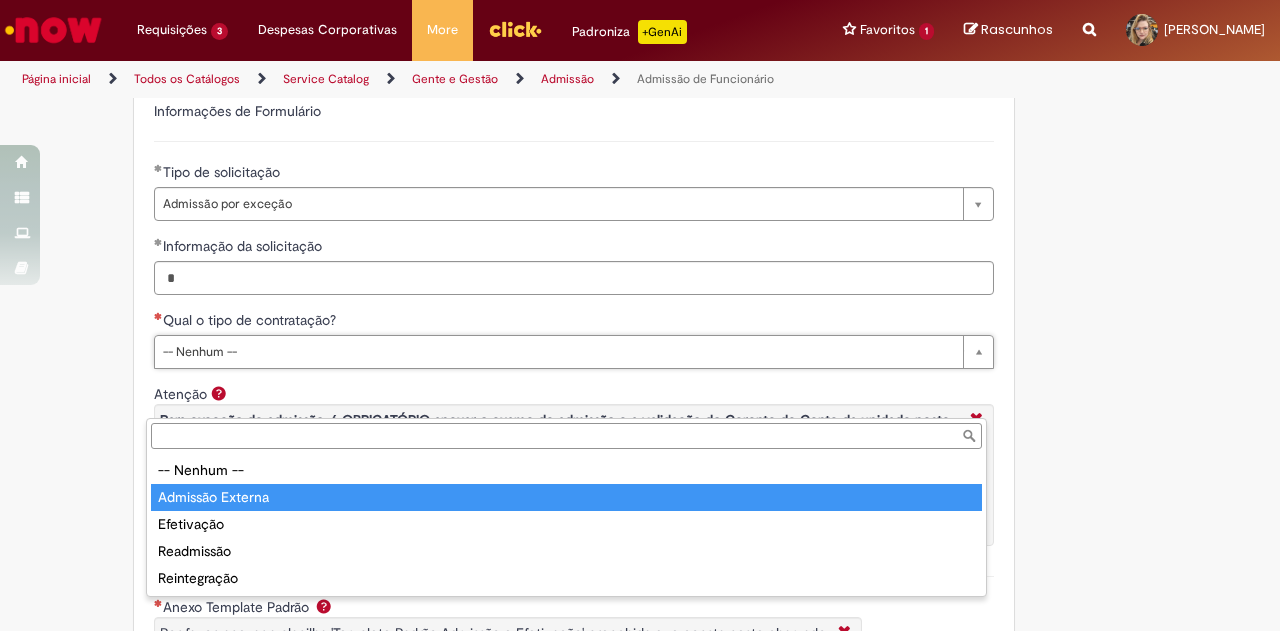 type on "**********" 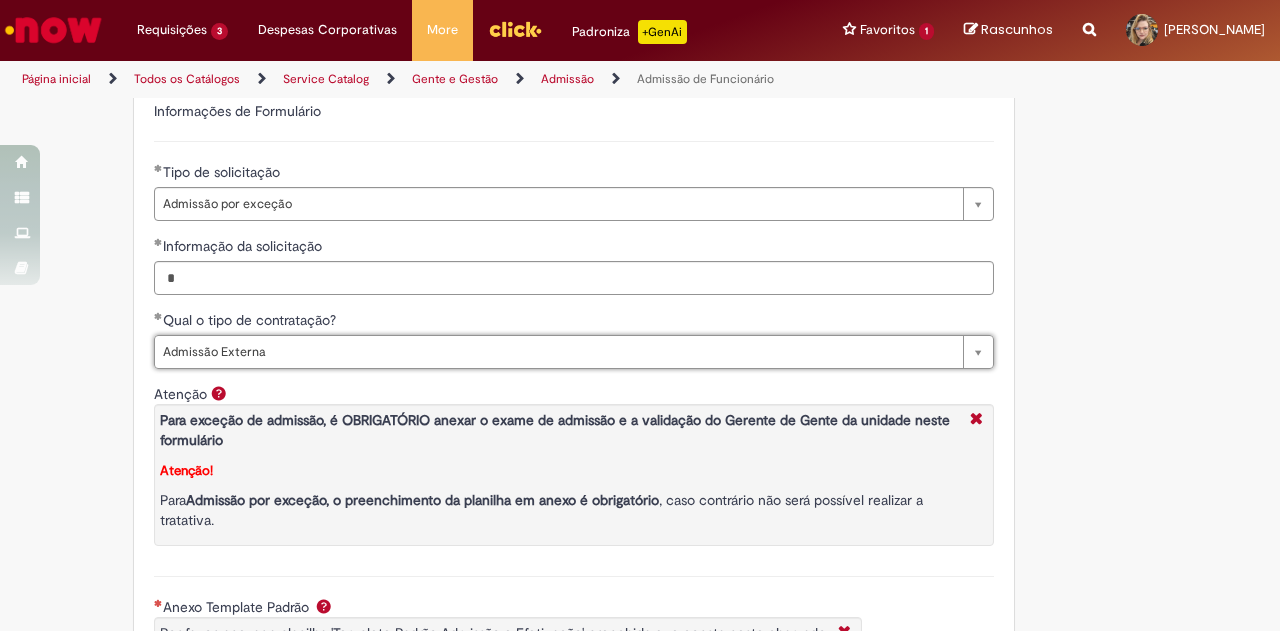 click on "**********" at bounding box center (640, 106) 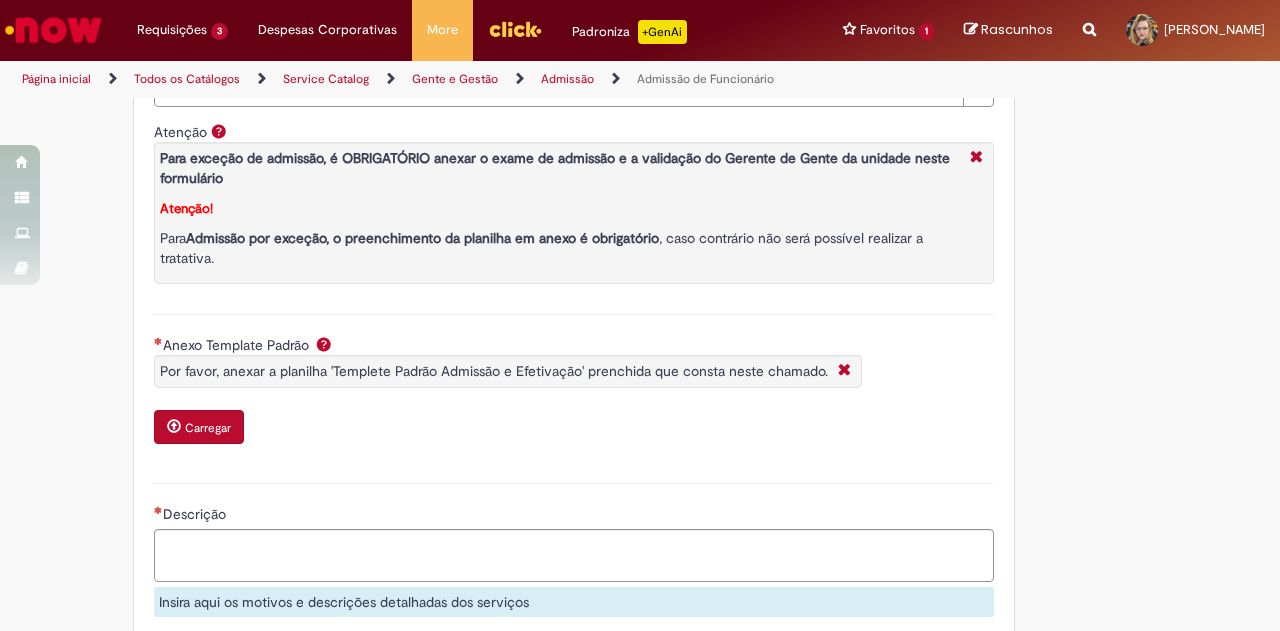 scroll, scrollTop: 1400, scrollLeft: 0, axis: vertical 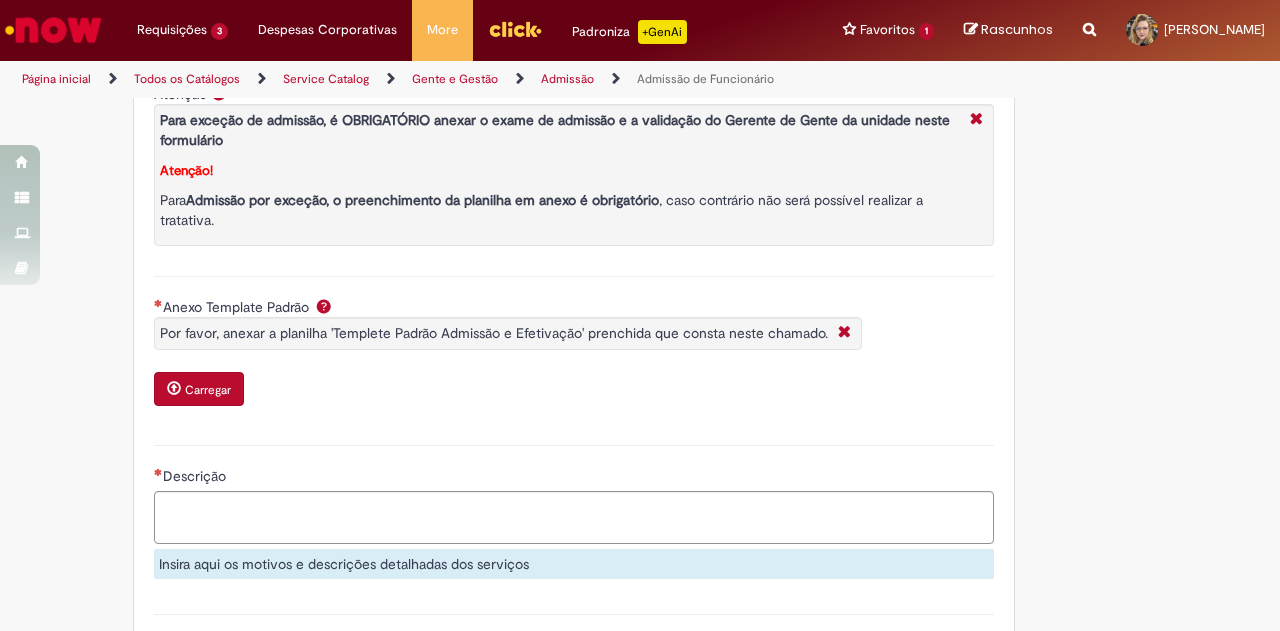click on "Carregar" at bounding box center [208, 390] 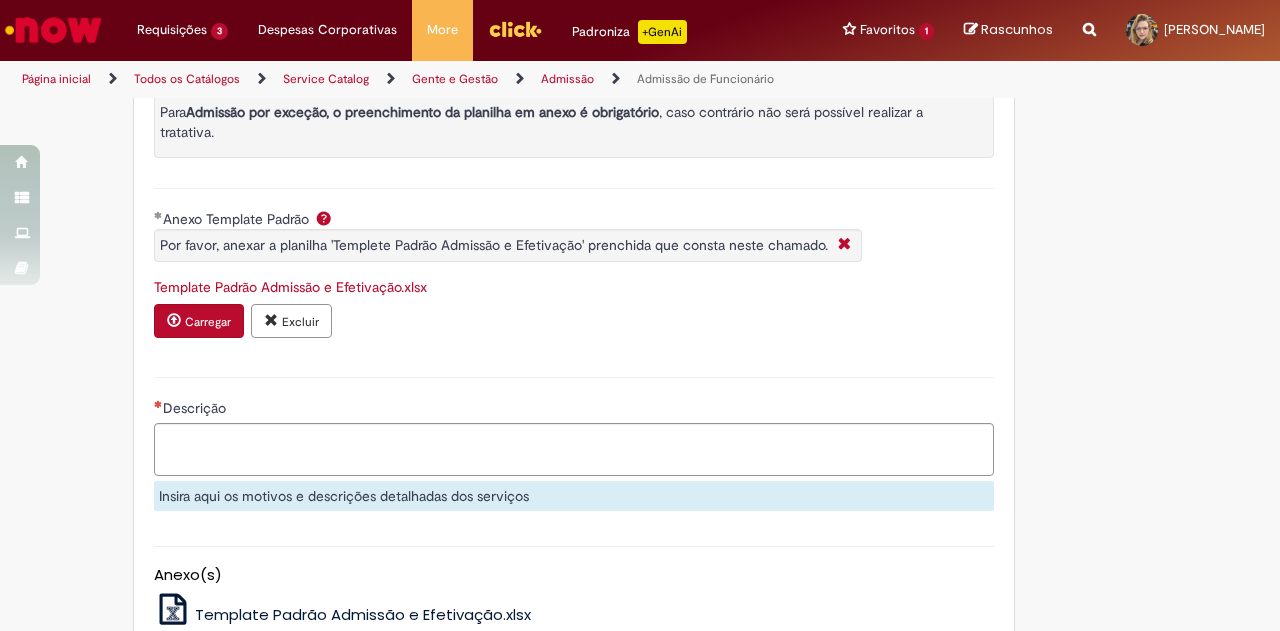 scroll, scrollTop: 1600, scrollLeft: 0, axis: vertical 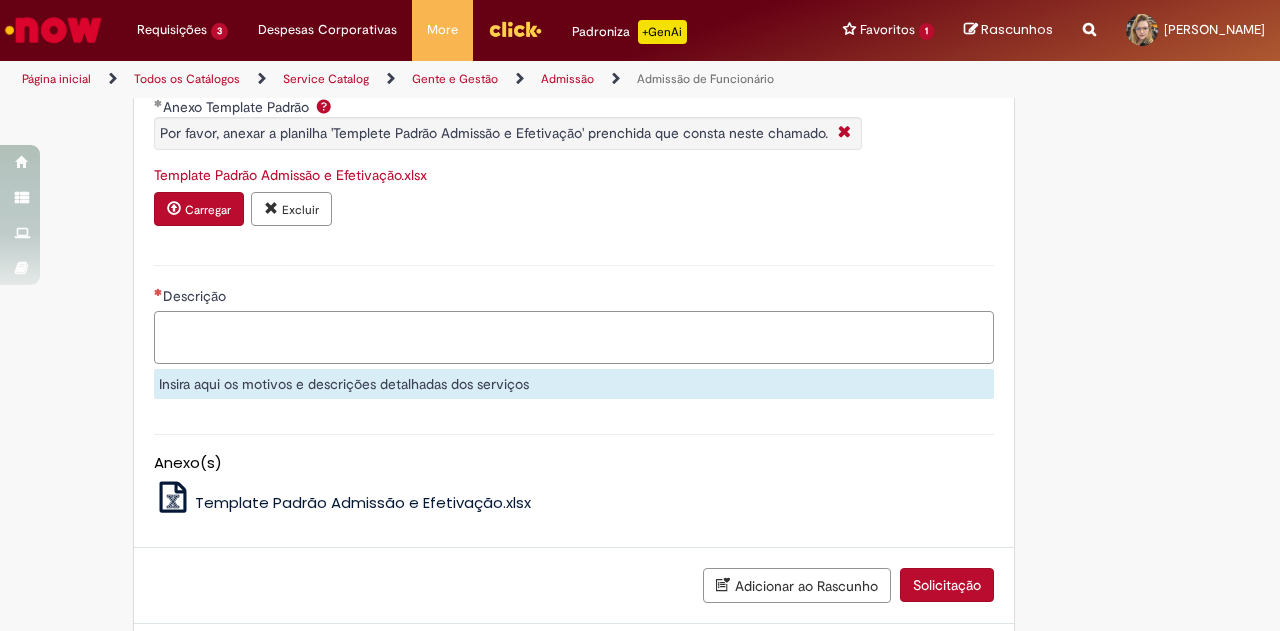 click on "Descrição" at bounding box center (574, 337) 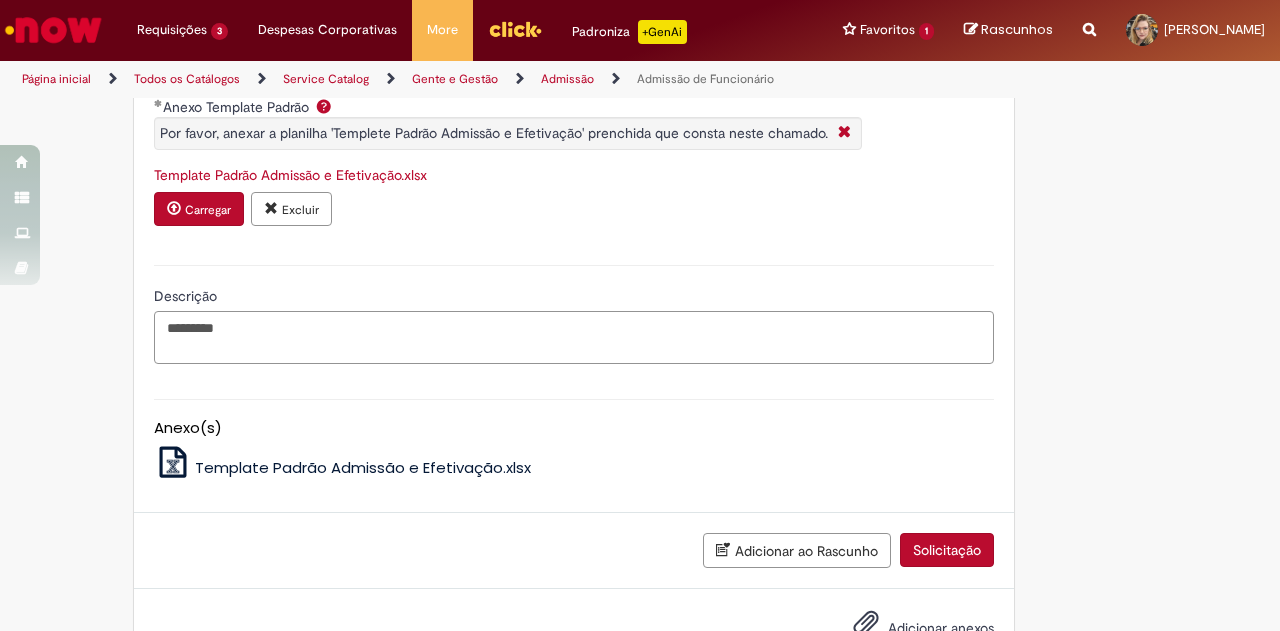 click on "********" at bounding box center [574, 337] 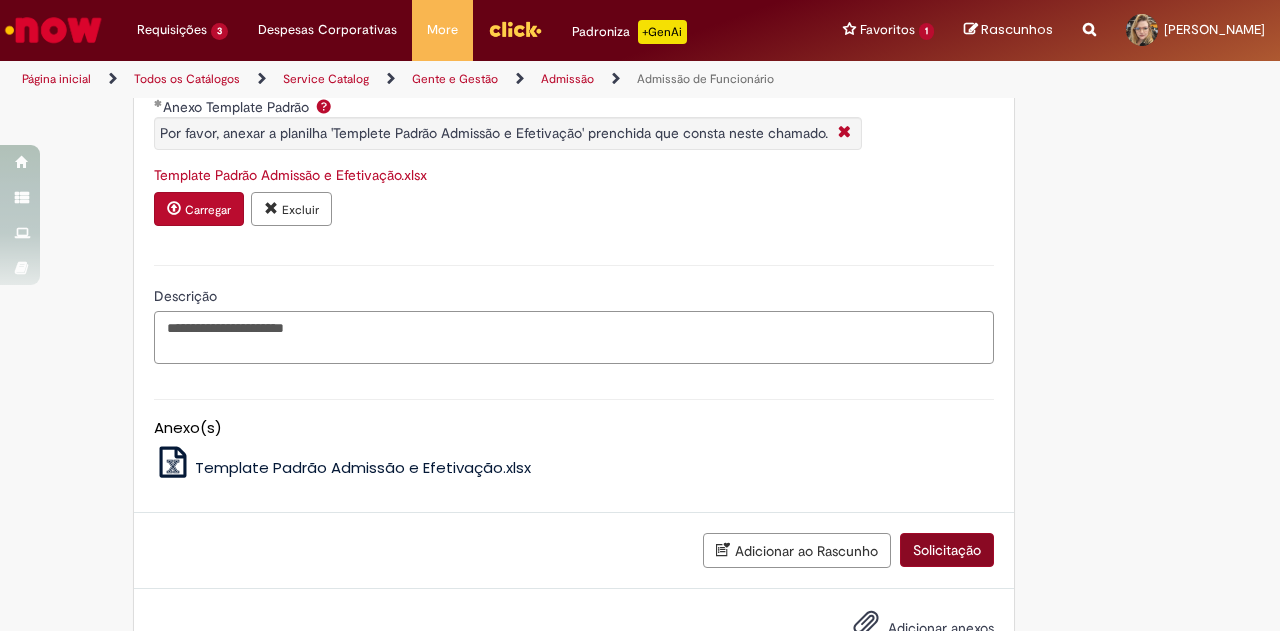 type on "**********" 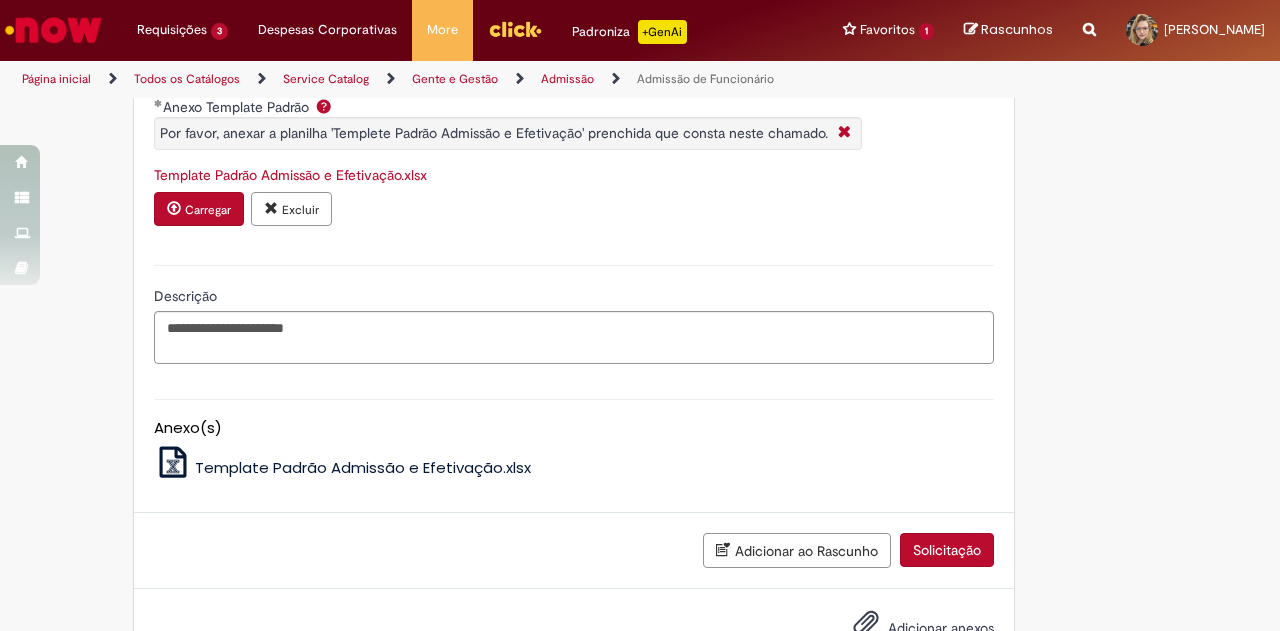 click on "Solicitação" at bounding box center (947, 550) 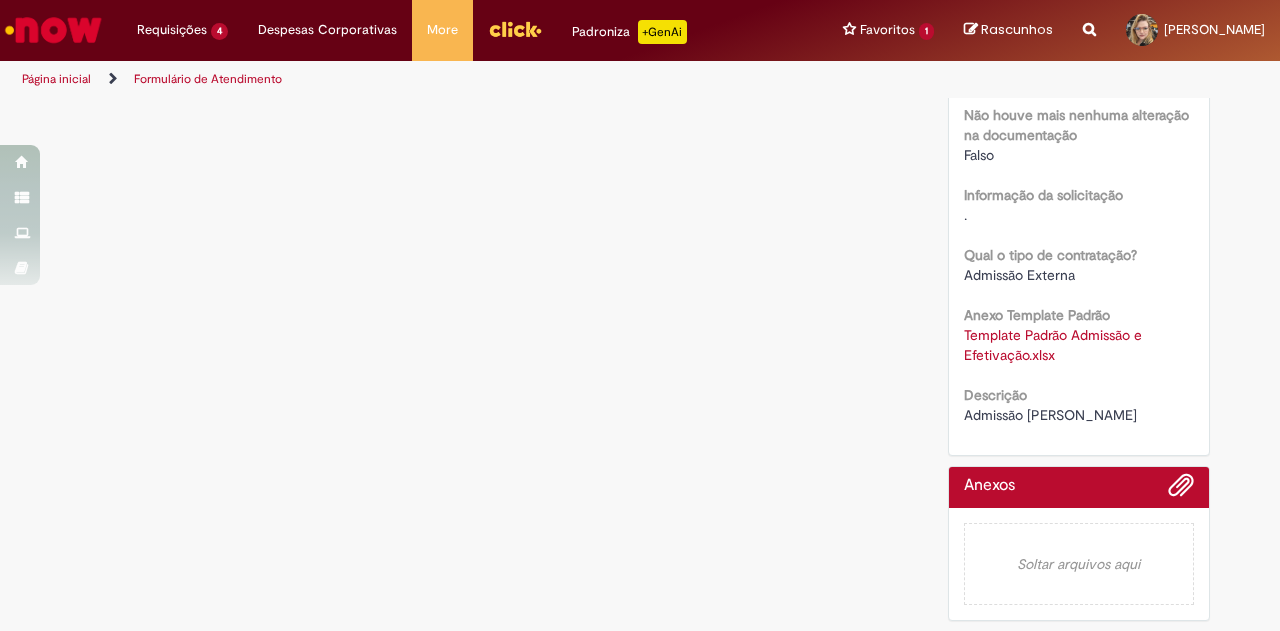scroll, scrollTop: 0, scrollLeft: 0, axis: both 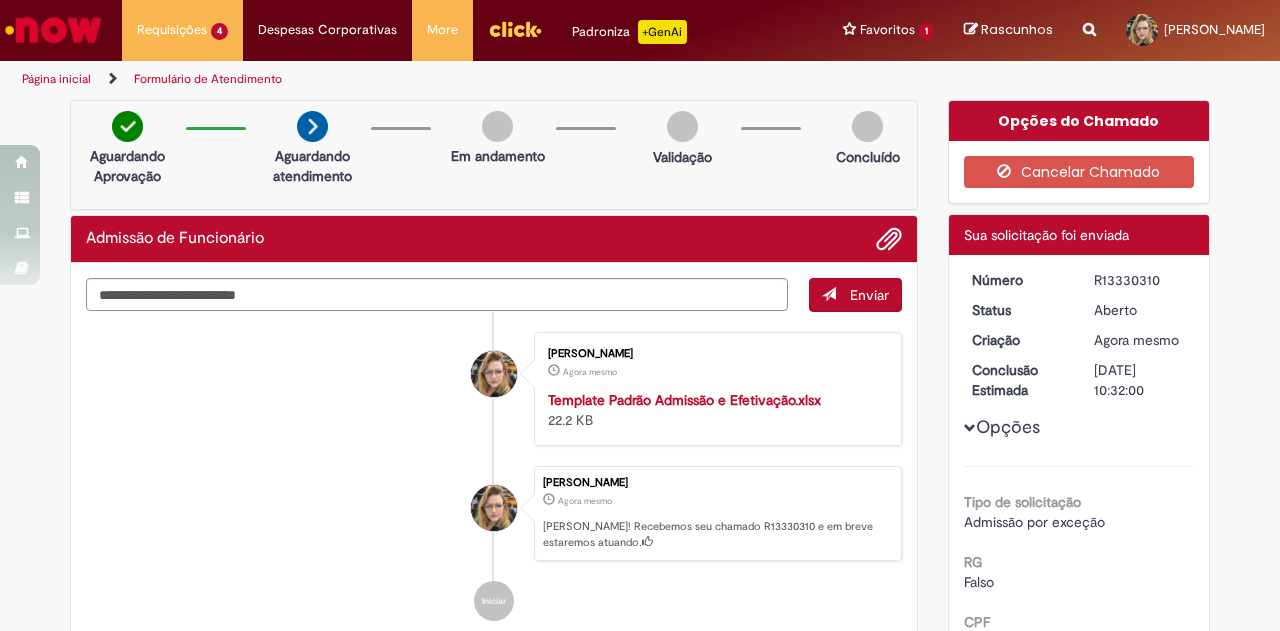 drag, startPoint x: 1088, startPoint y: 280, endPoint x: 1162, endPoint y: 285, distance: 74.168724 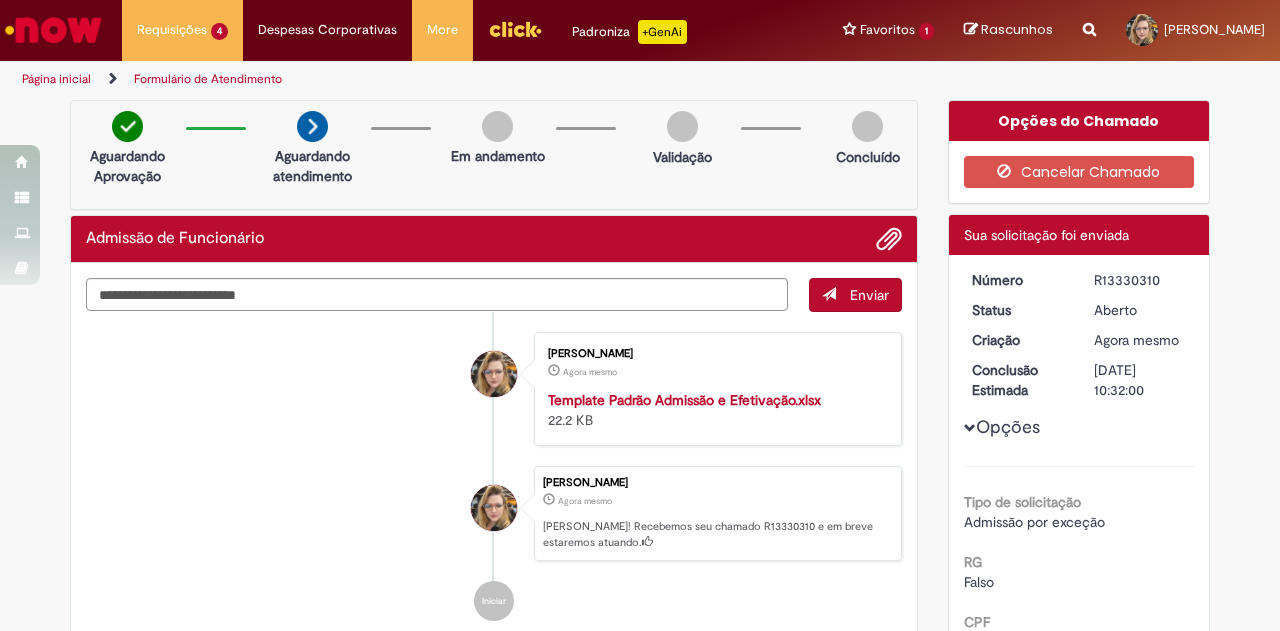 copy on "R13330310" 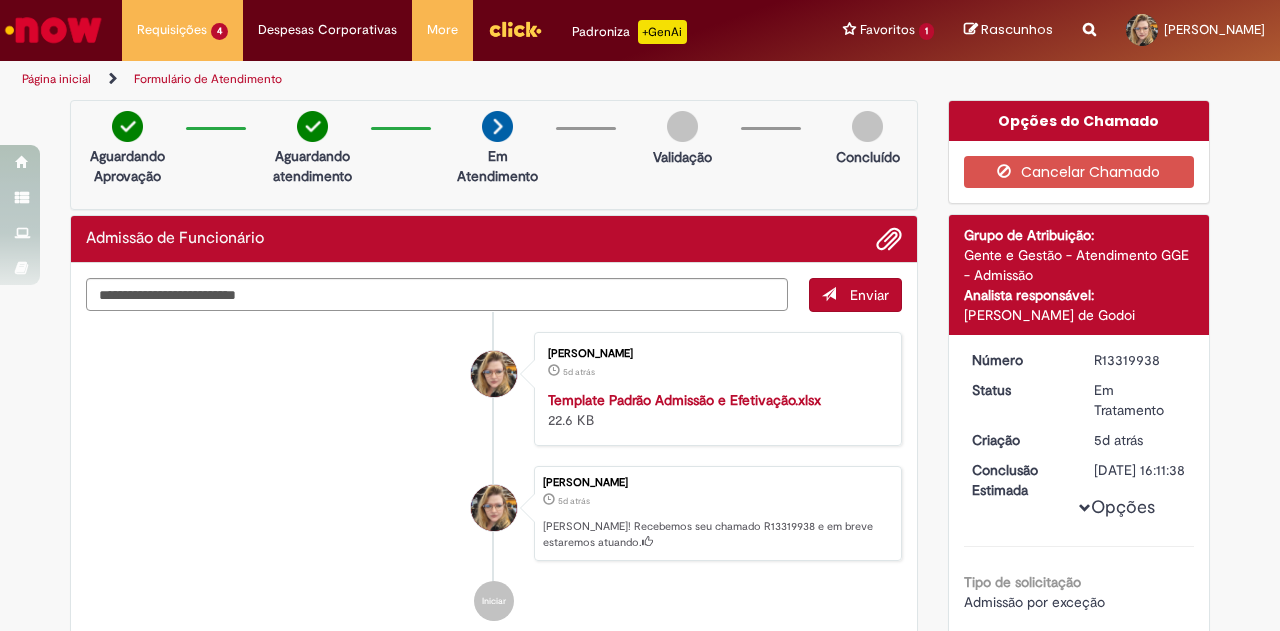 scroll, scrollTop: 0, scrollLeft: 0, axis: both 